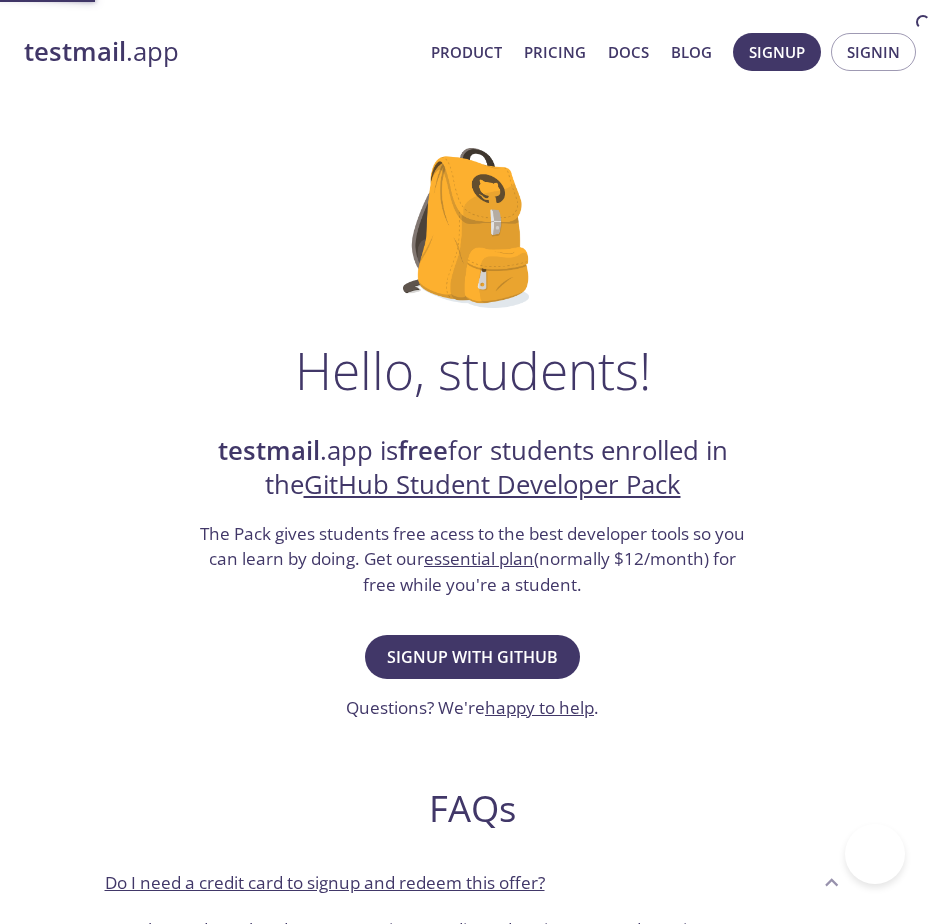scroll, scrollTop: 0, scrollLeft: 0, axis: both 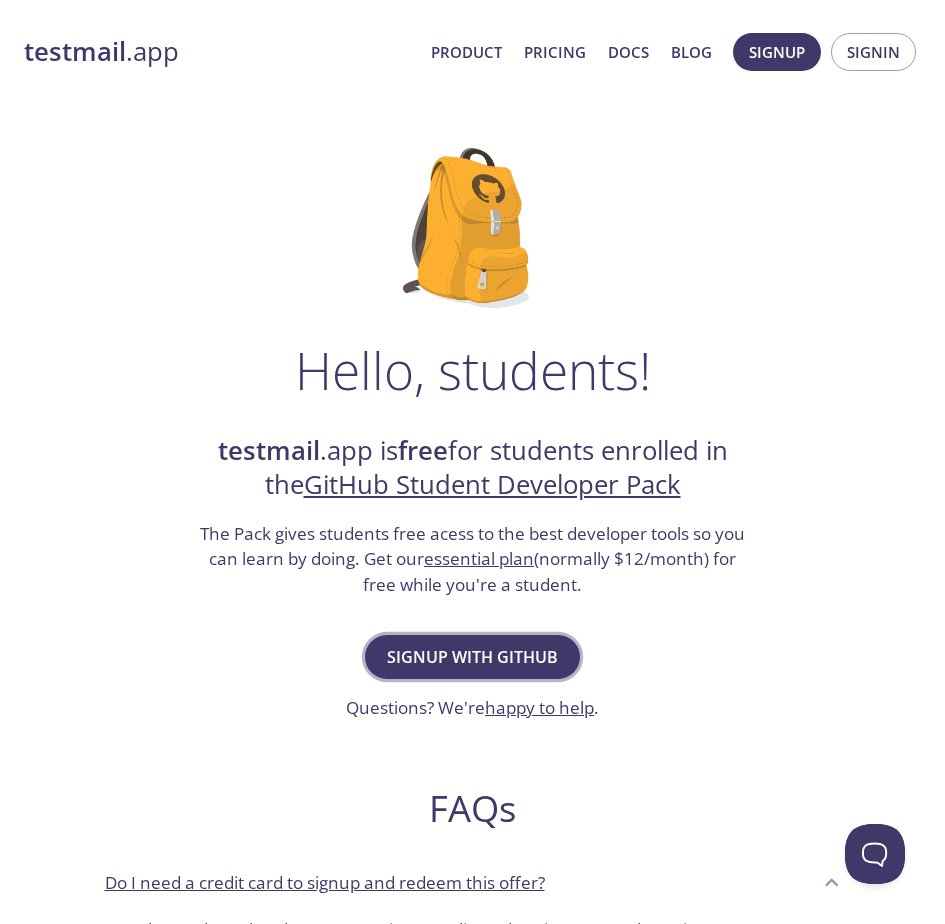 click on "Signup with GitHub" at bounding box center (472, 657) 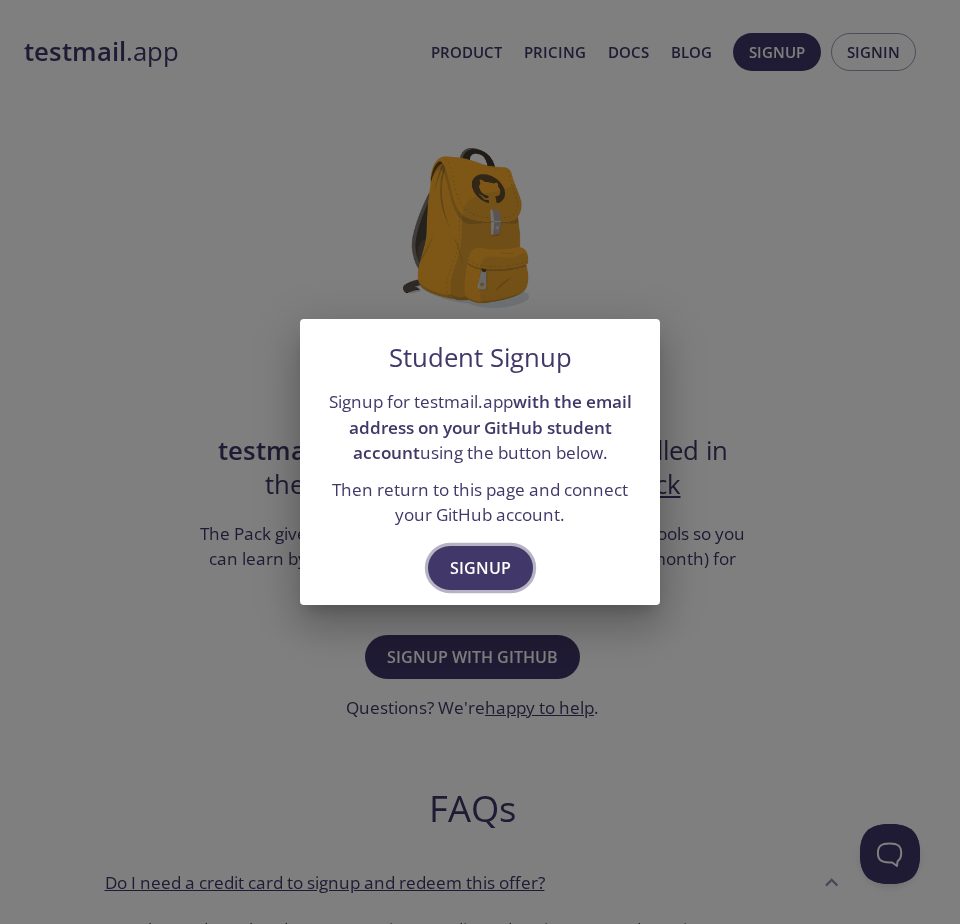 click on "Signup" at bounding box center (480, 568) 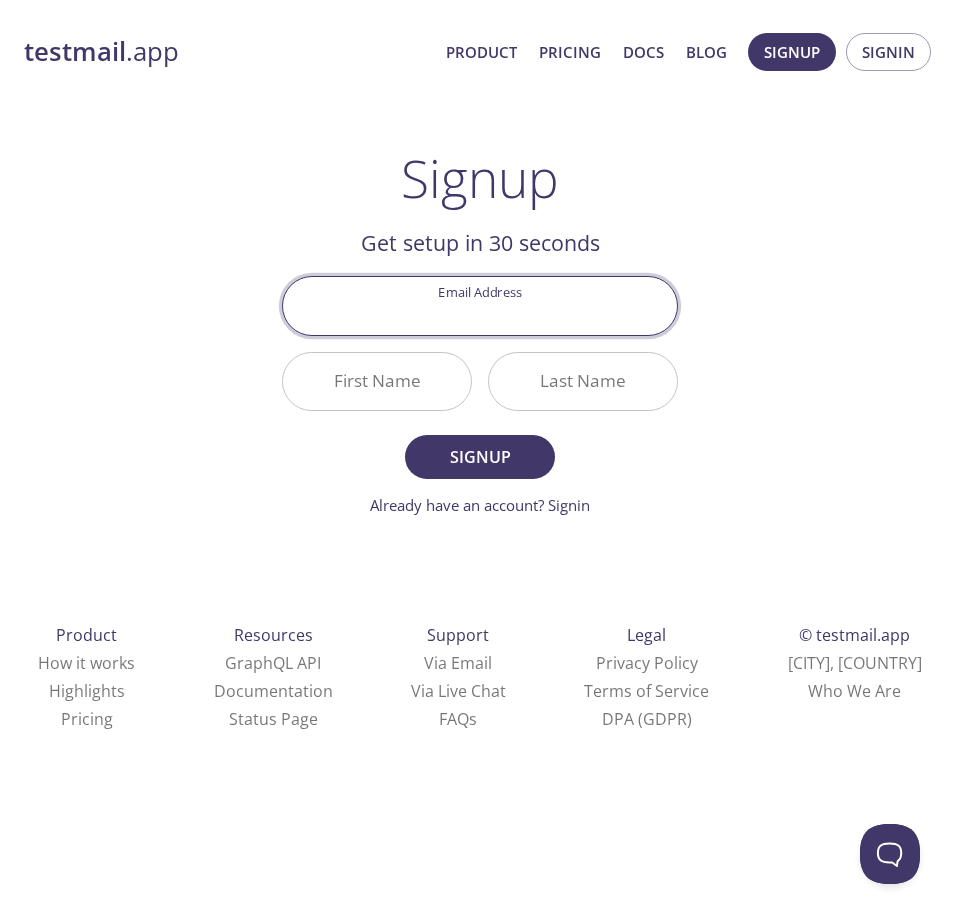 click on "Email Address" at bounding box center [480, 305] 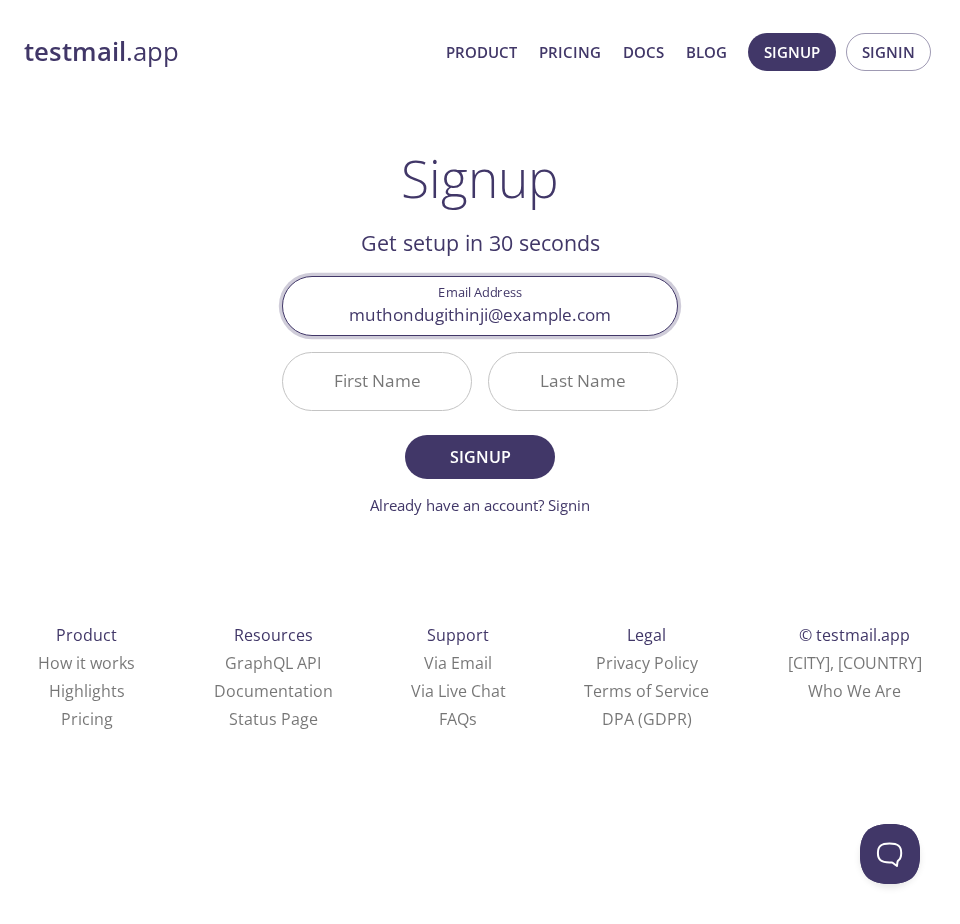 type on "muthondugithinji@gmail.com" 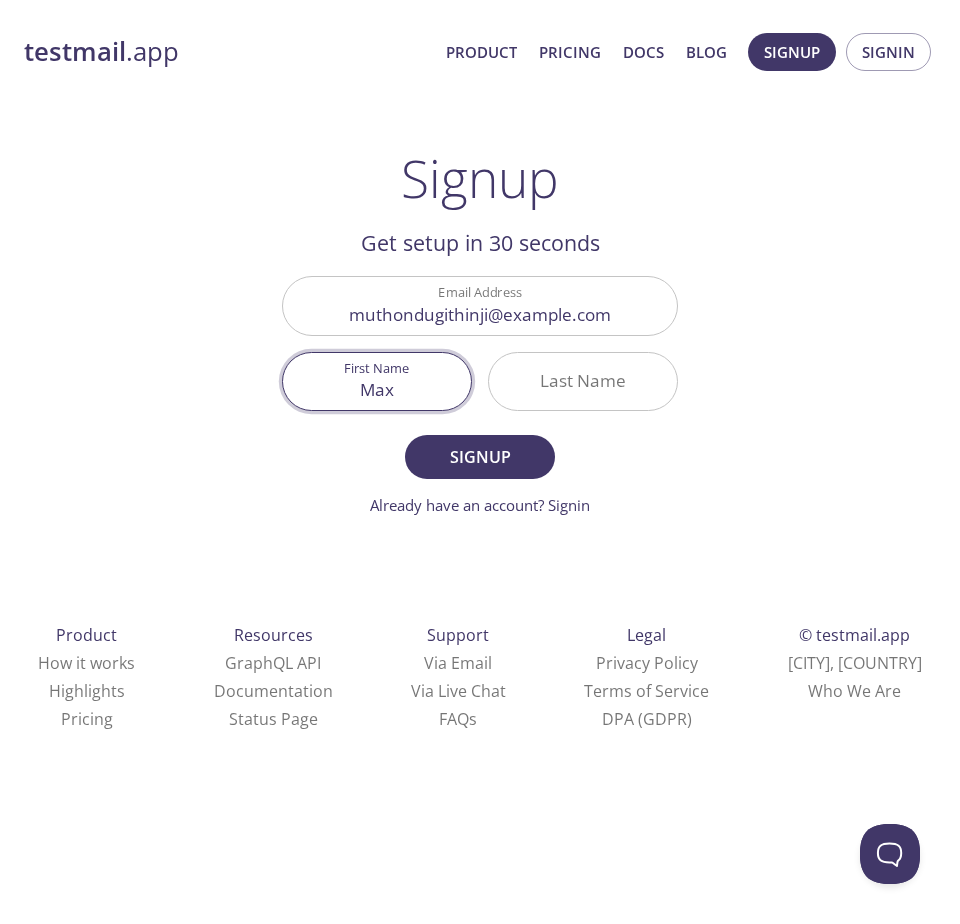type on "Max" 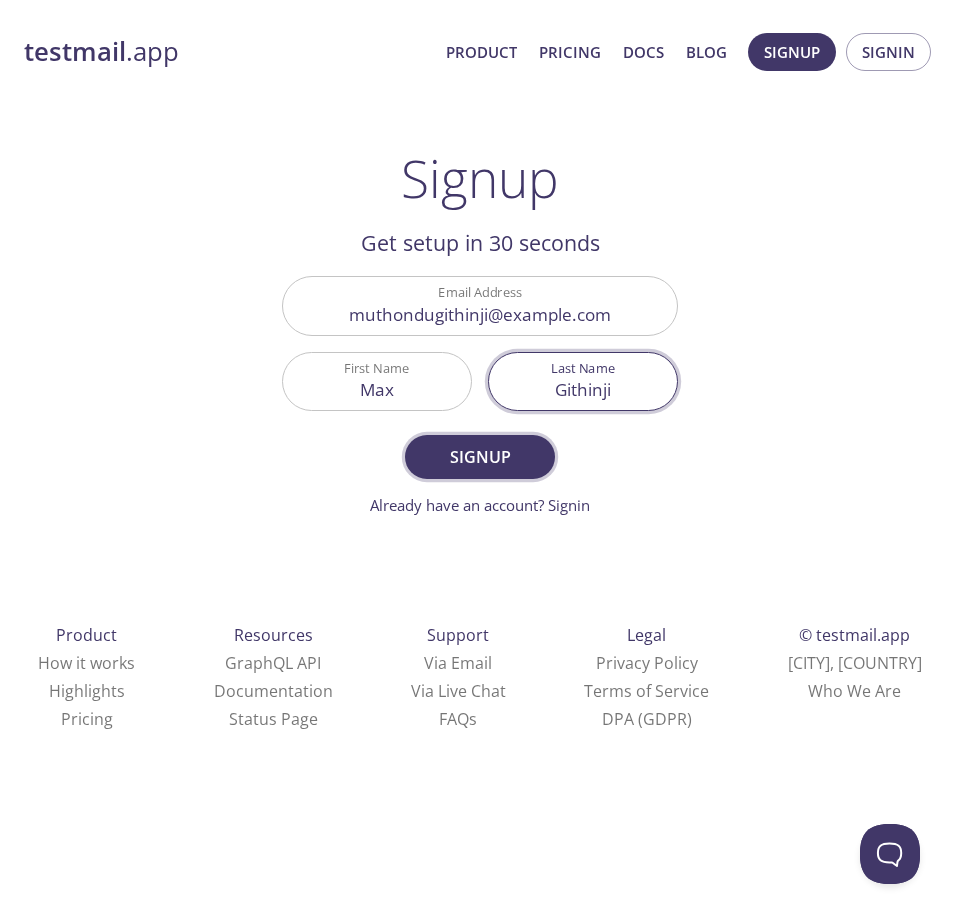 type on "Githinji" 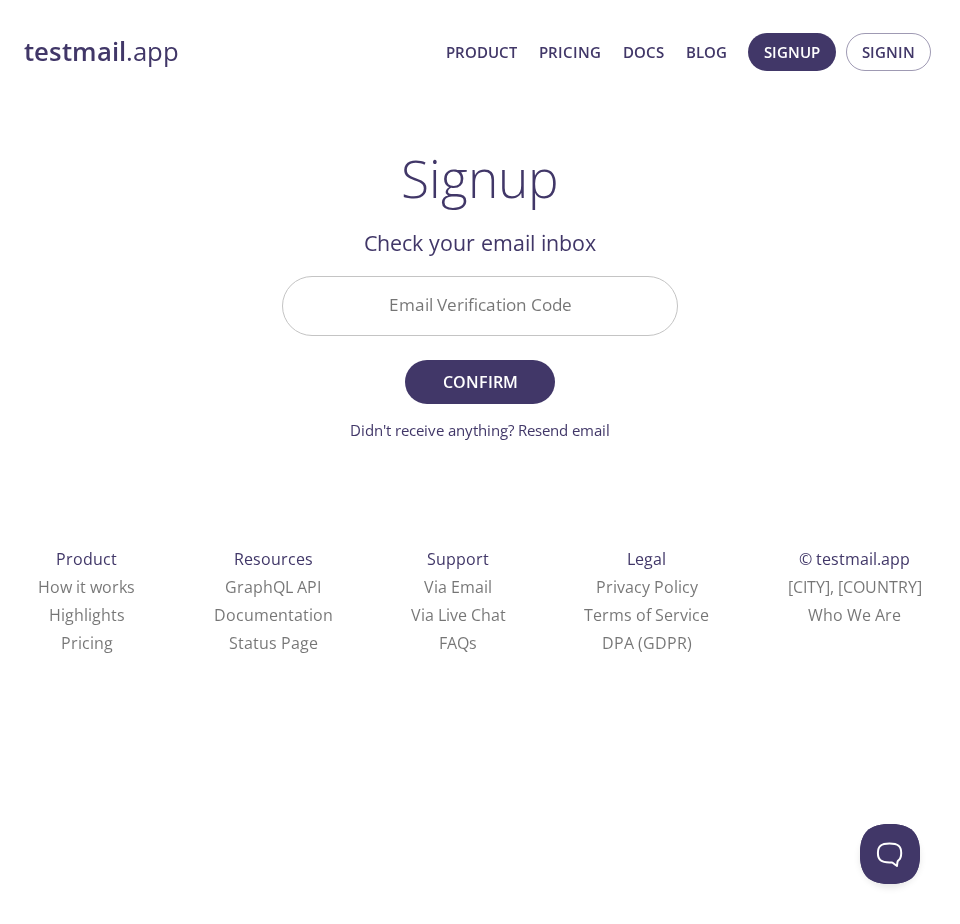 click on "Email Verification Code" at bounding box center (480, 305) 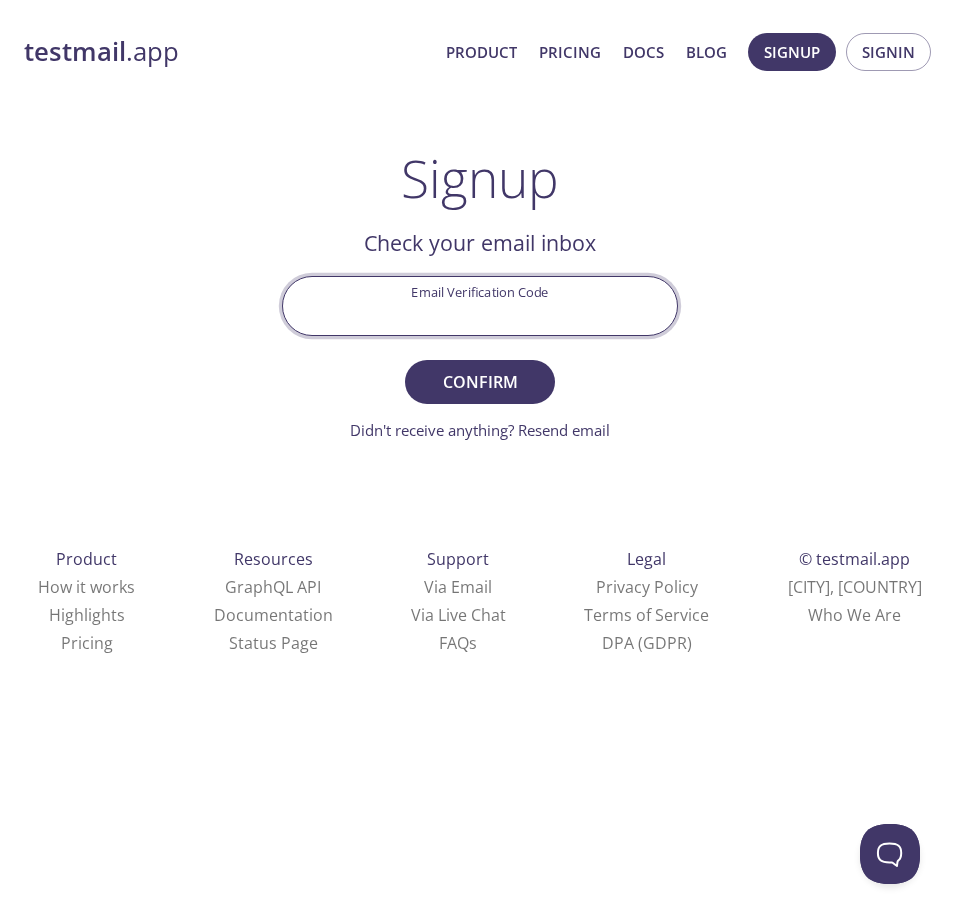 paste on "L1E6T2R" 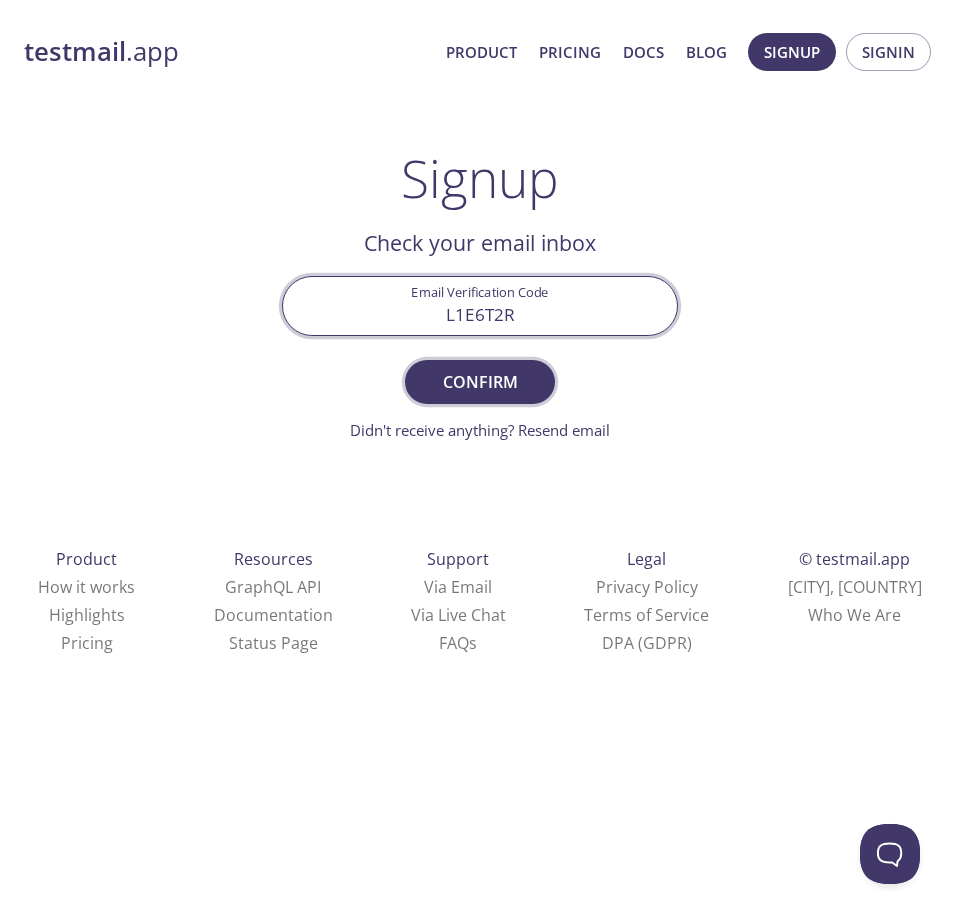 type on "L1E6T2R" 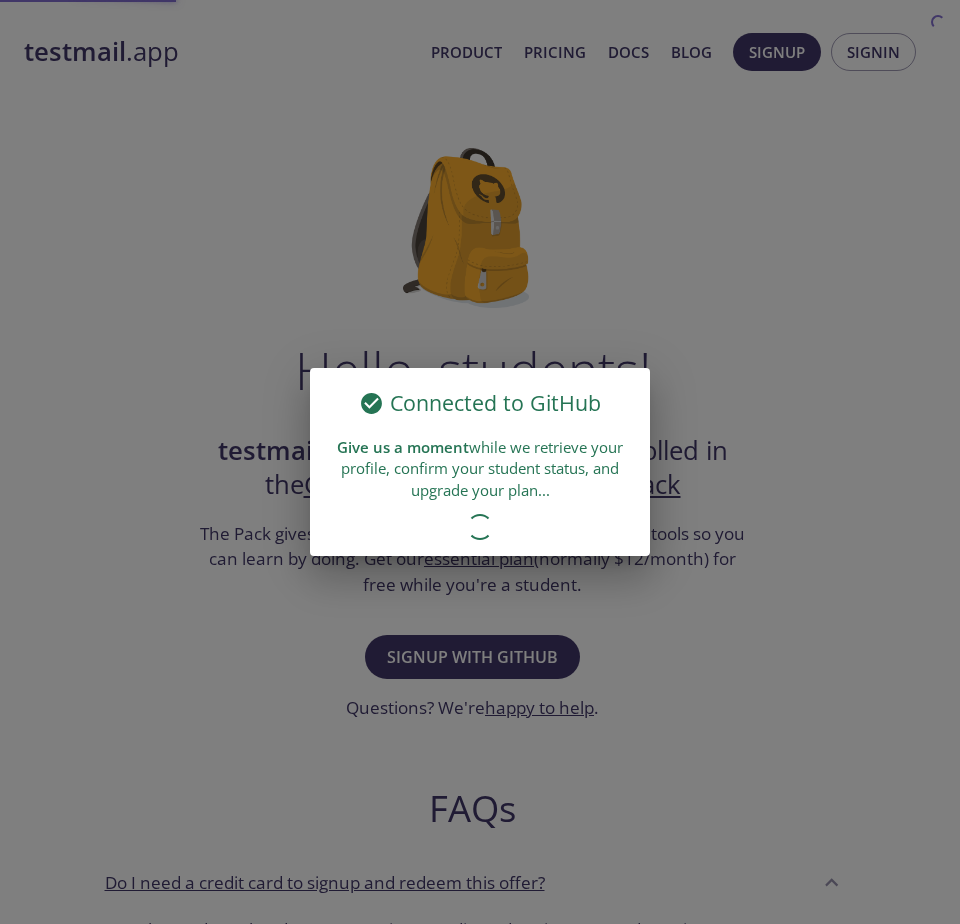 scroll, scrollTop: 0, scrollLeft: 0, axis: both 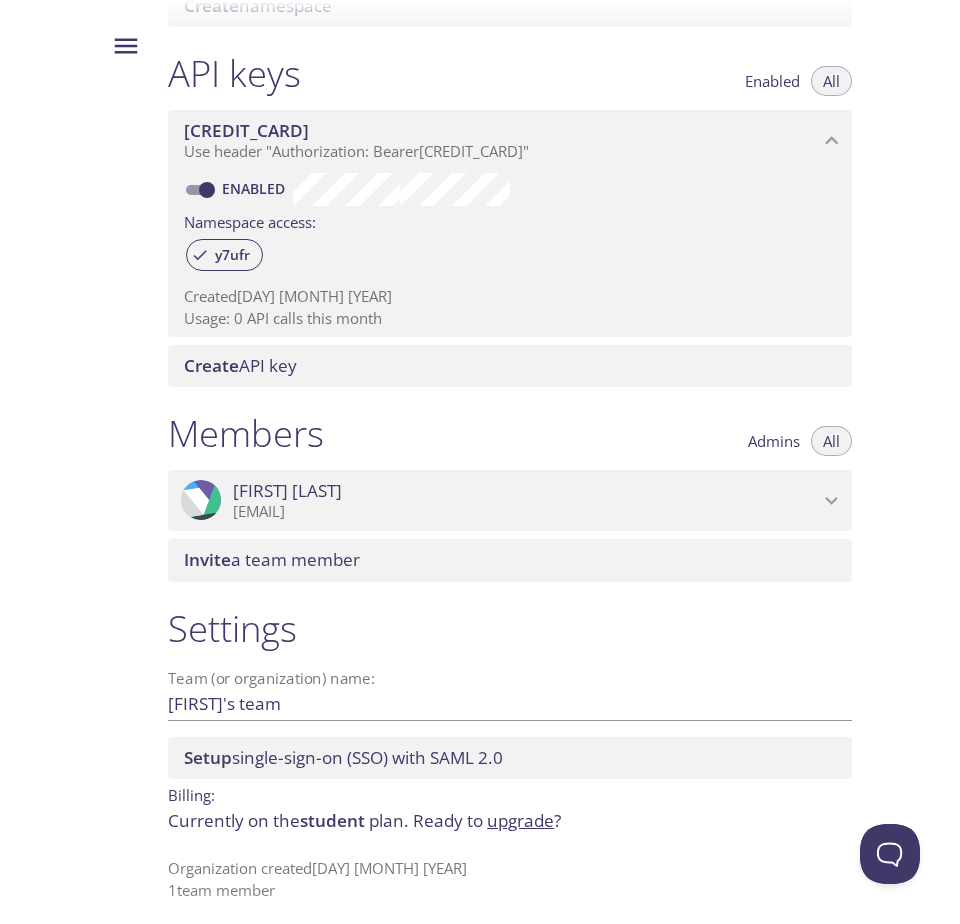 click 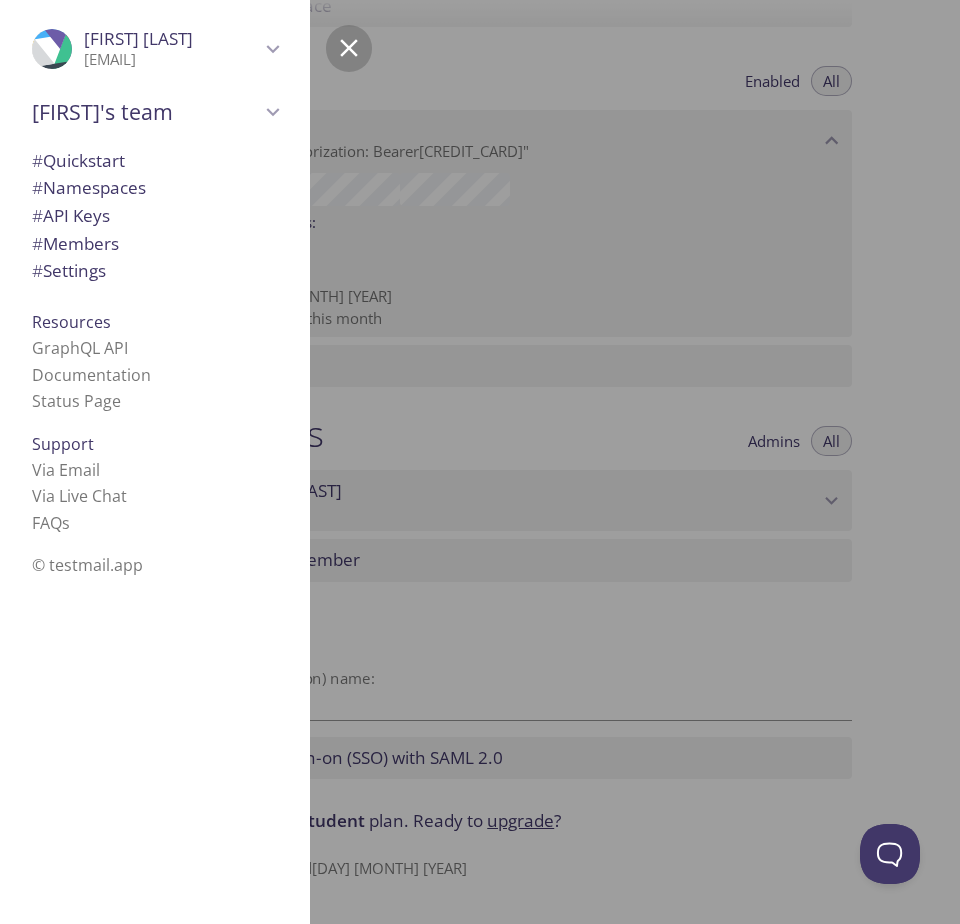 click at bounding box center (632, 462) 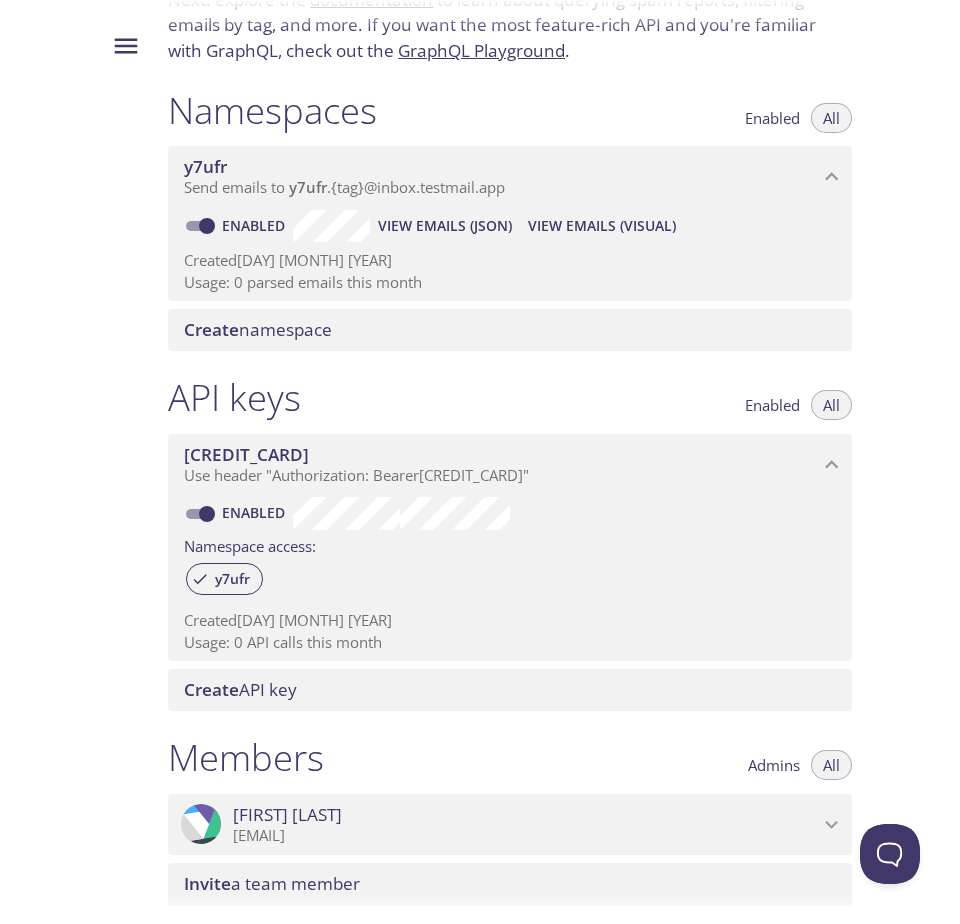 scroll, scrollTop: 0, scrollLeft: 0, axis: both 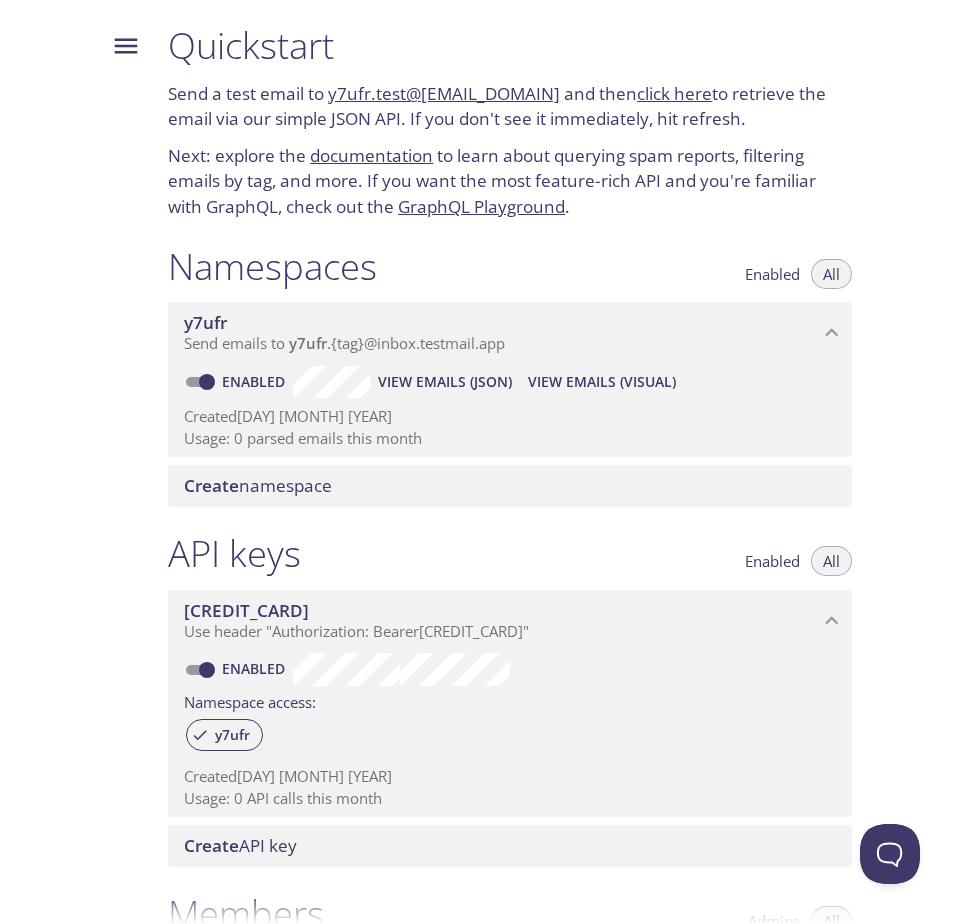 click on "y7ufr.test@inbox.testmail.app" at bounding box center [444, 93] 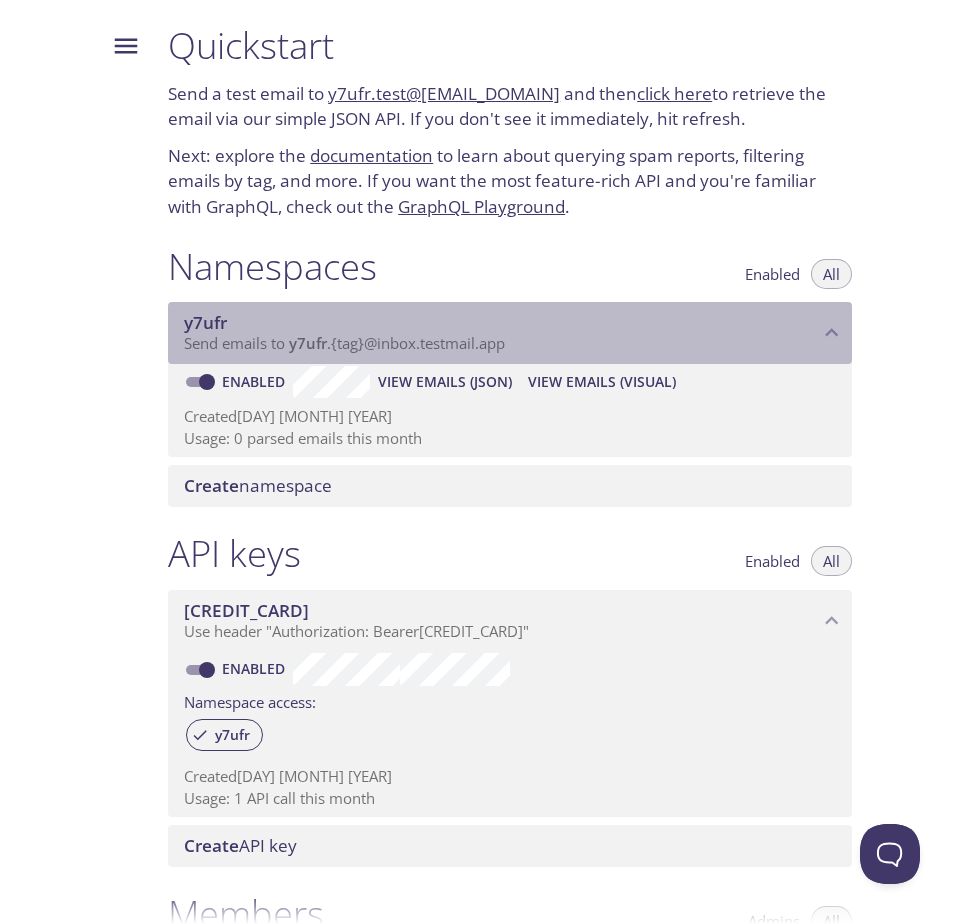 click on "Send emails to   y7ufr . {tag} @inbox.testmail.app" at bounding box center [344, 343] 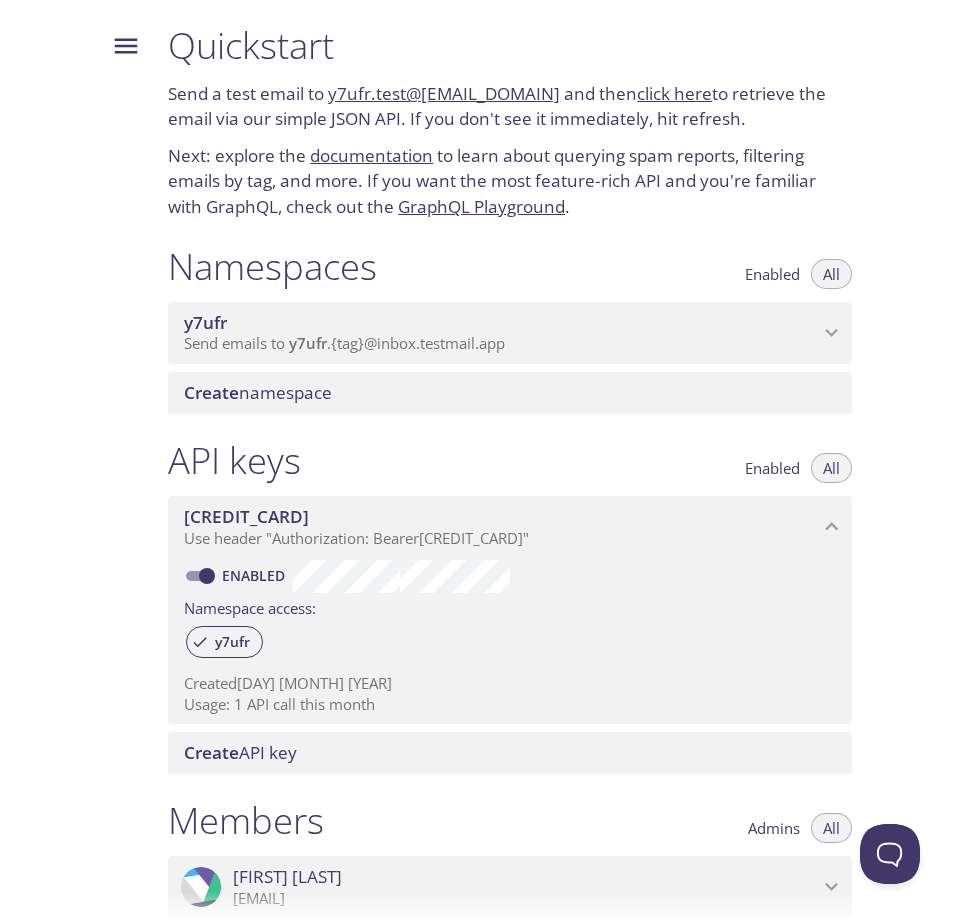 click on "Send emails to   y7ufr . {tag} @inbox.testmail.app" at bounding box center [344, 343] 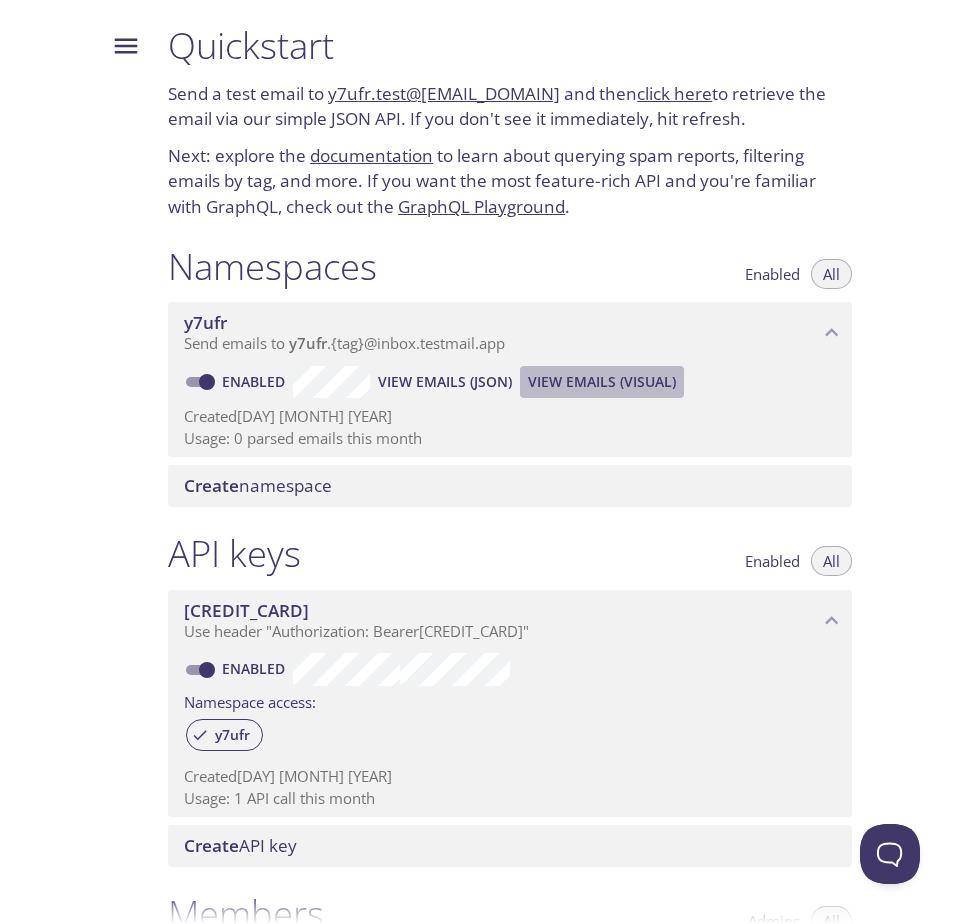 click on "View Emails (Visual)" at bounding box center (602, 382) 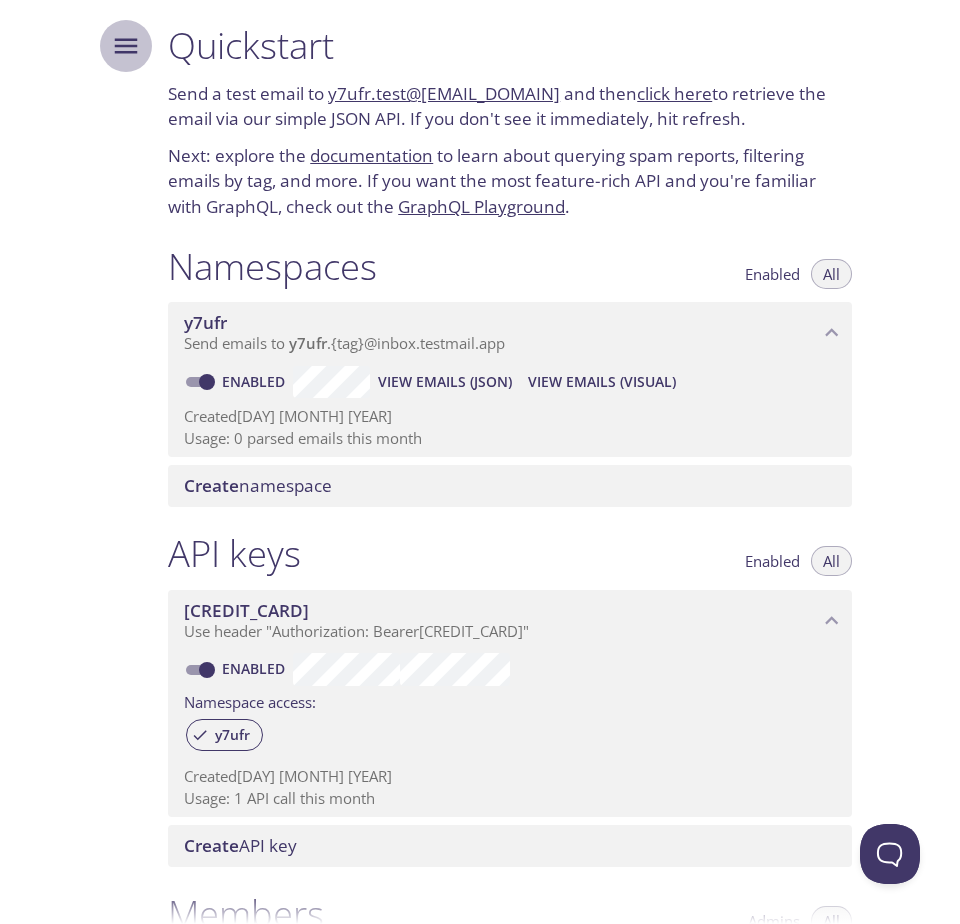 click 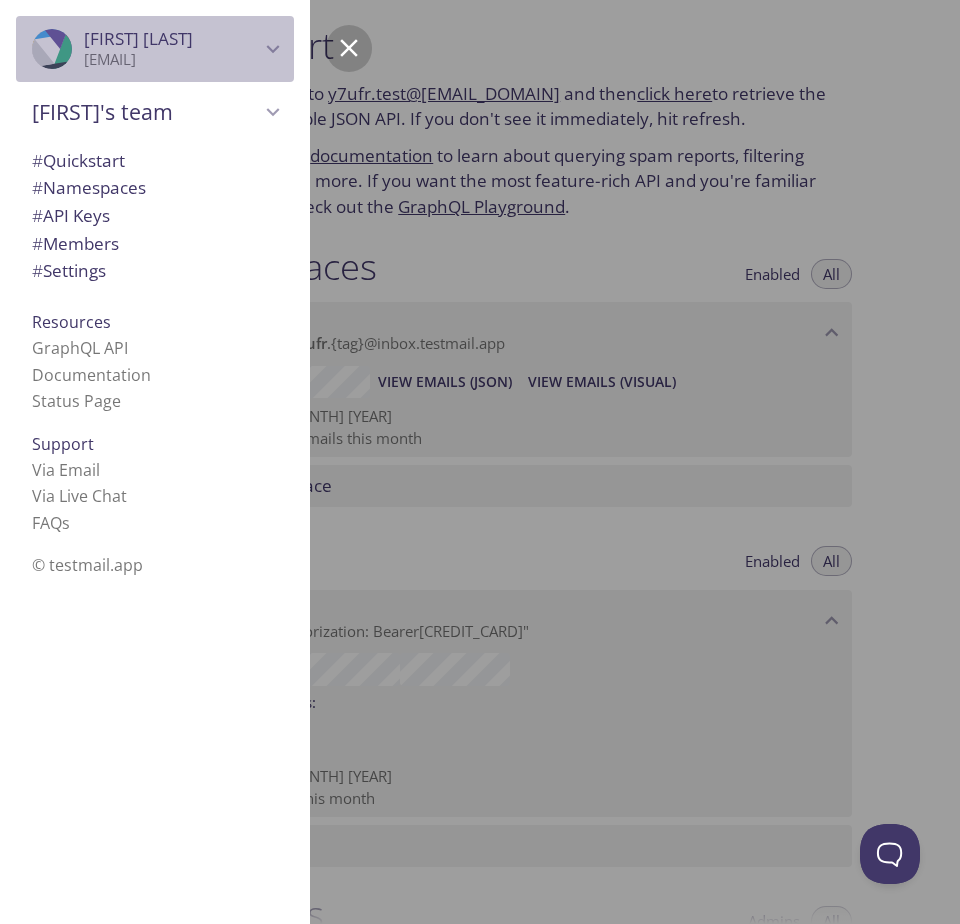 click on "Max   Githinji" at bounding box center (172, 39) 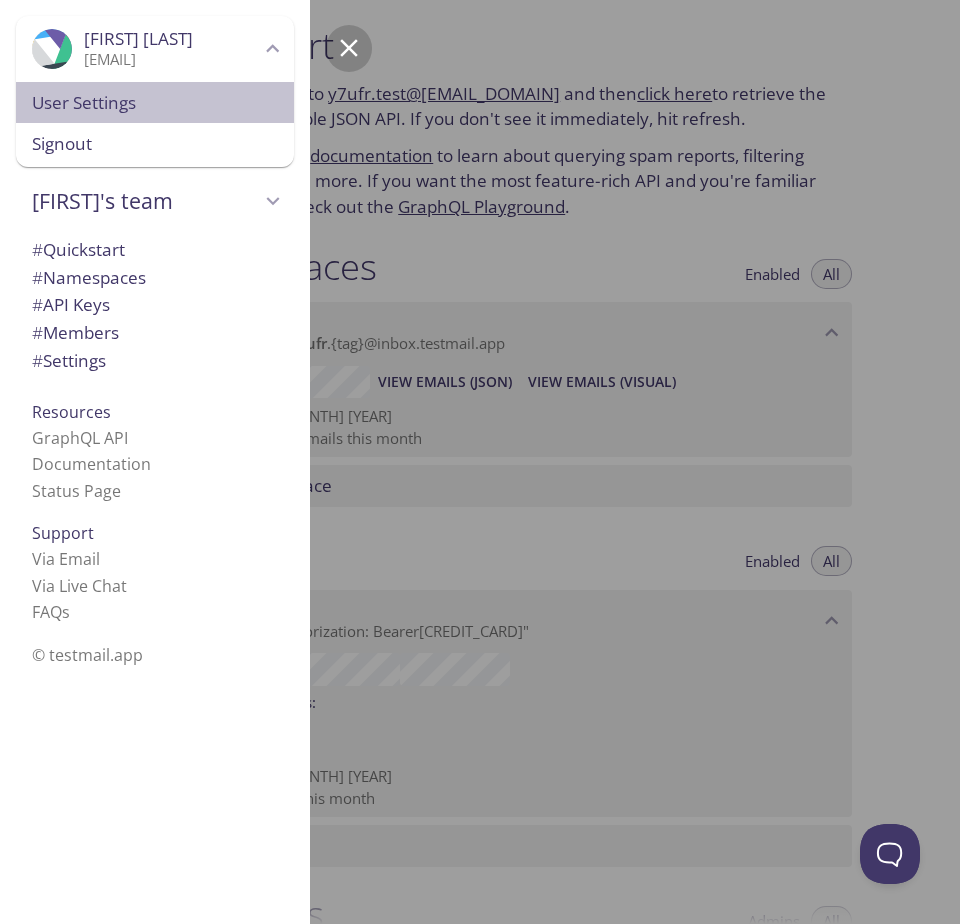 click on "User Settings" at bounding box center [155, 103] 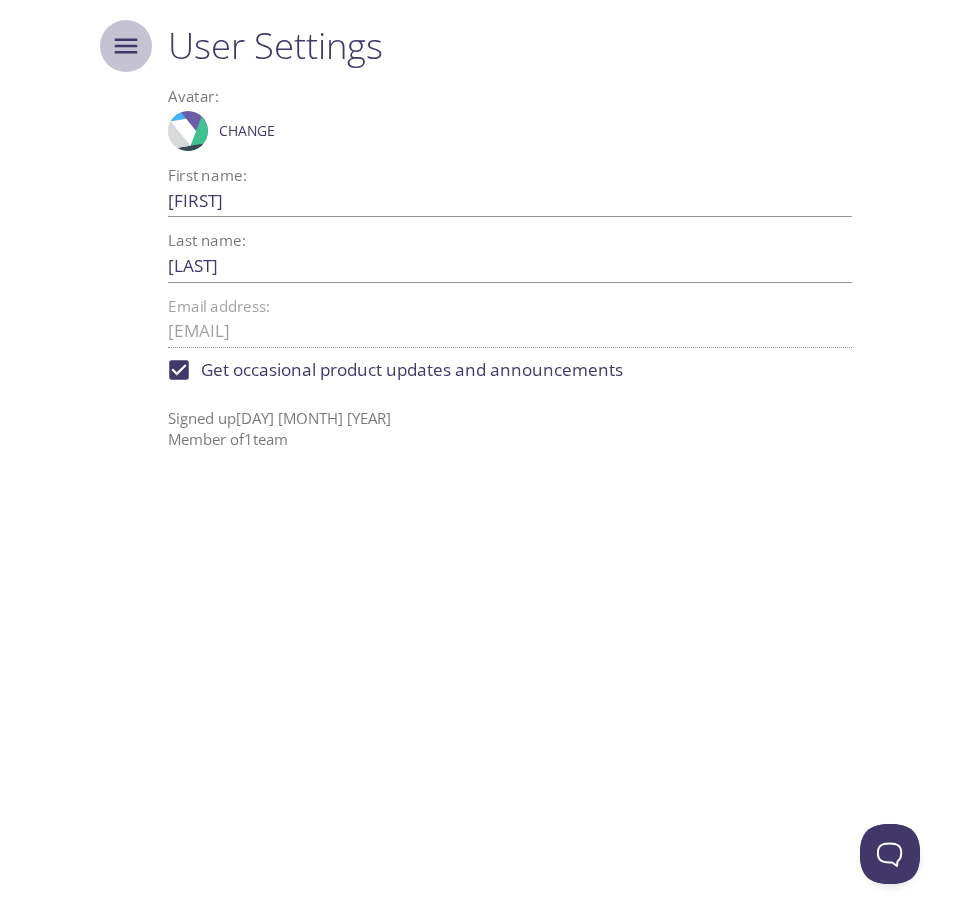 click 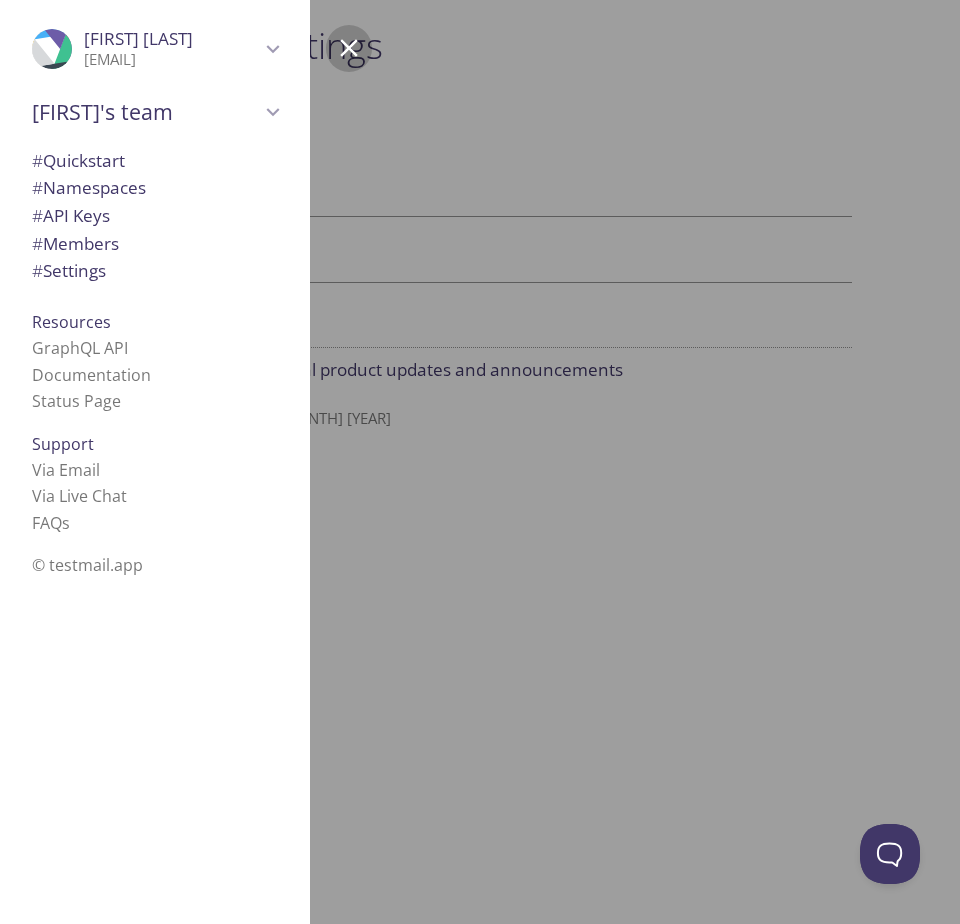 click on "#  API Keys" at bounding box center [155, 216] 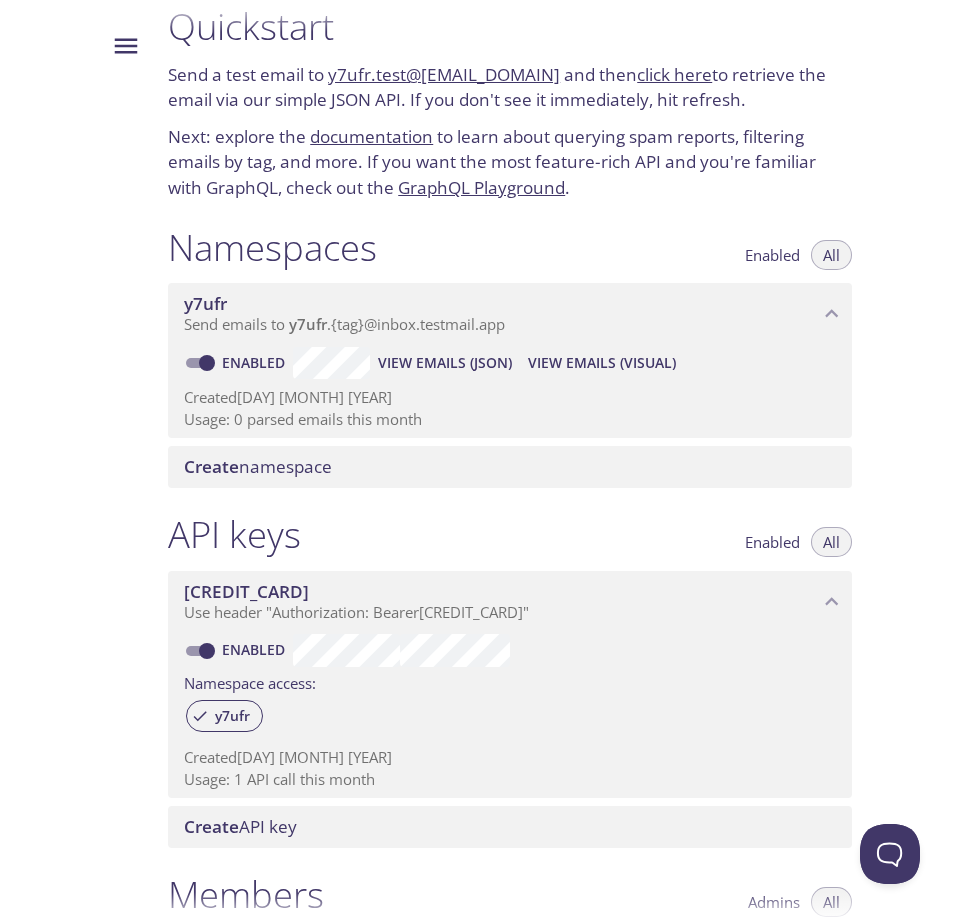 scroll, scrollTop: 0, scrollLeft: 0, axis: both 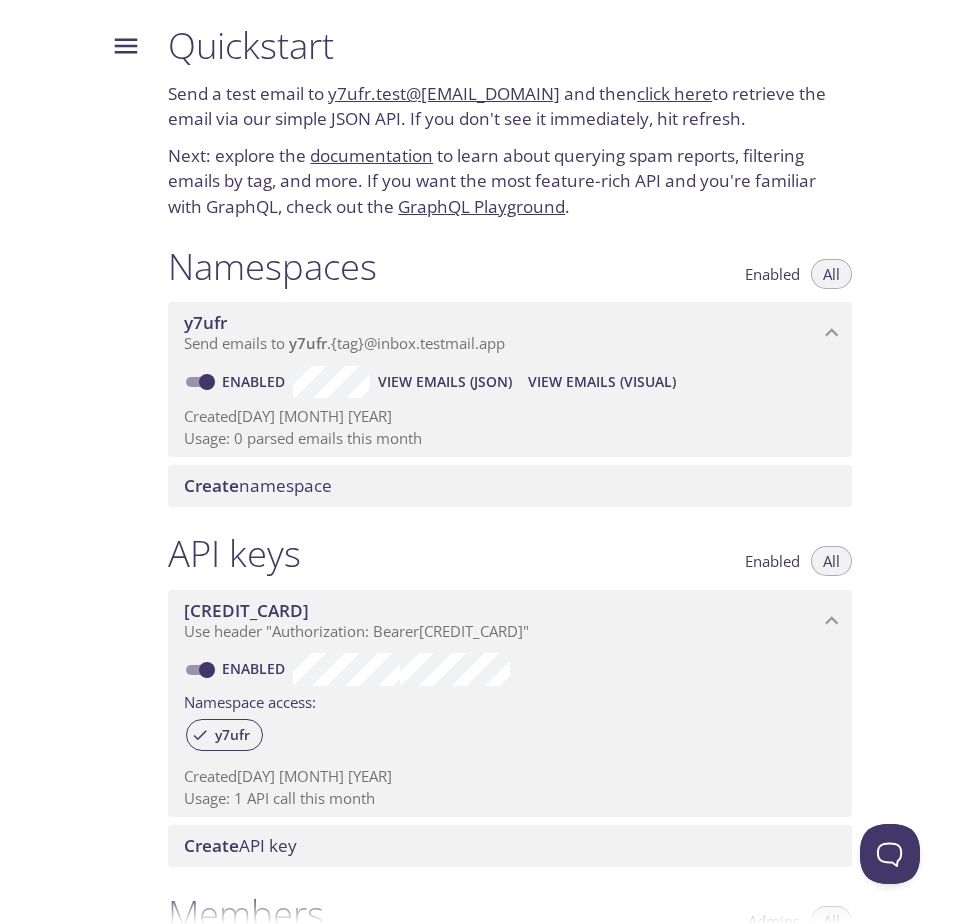 click on "documentation" at bounding box center [371, 155] 